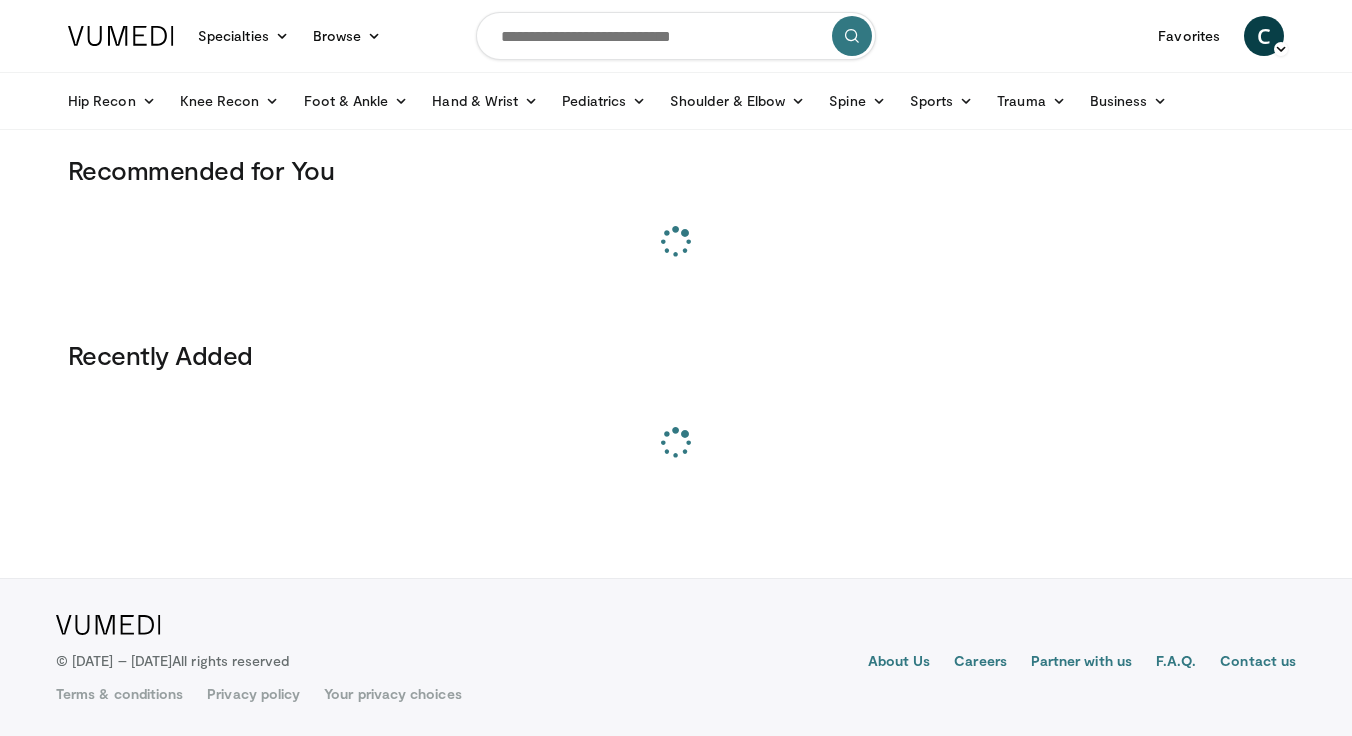 scroll, scrollTop: 0, scrollLeft: 0, axis: both 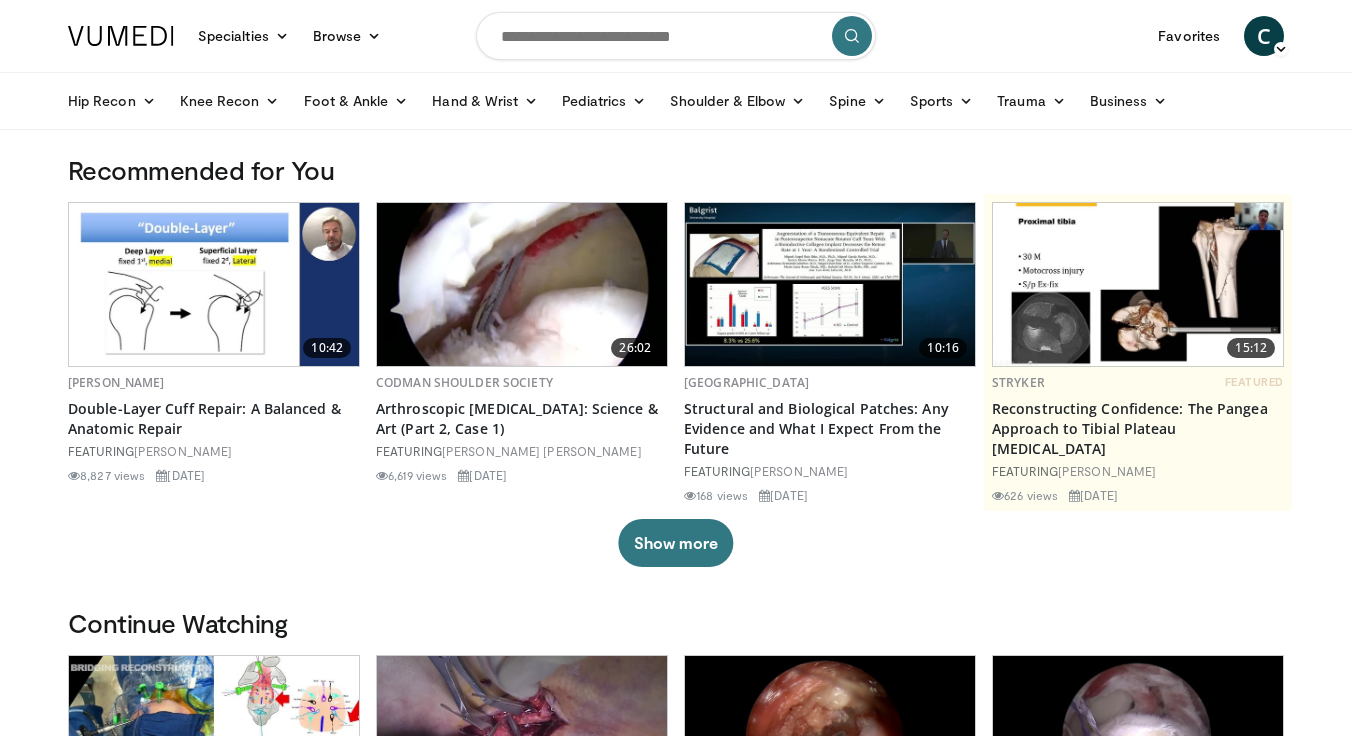 click at bounding box center (676, 36) 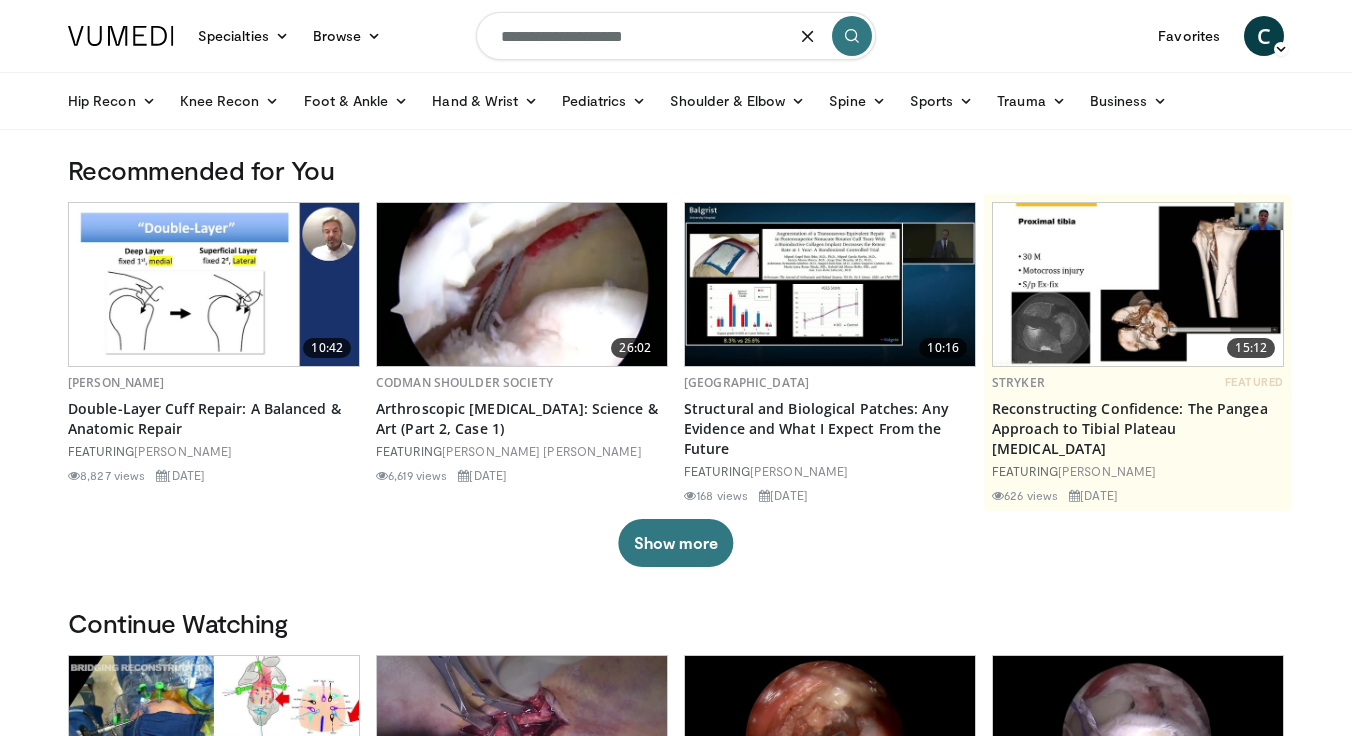 type on "**********" 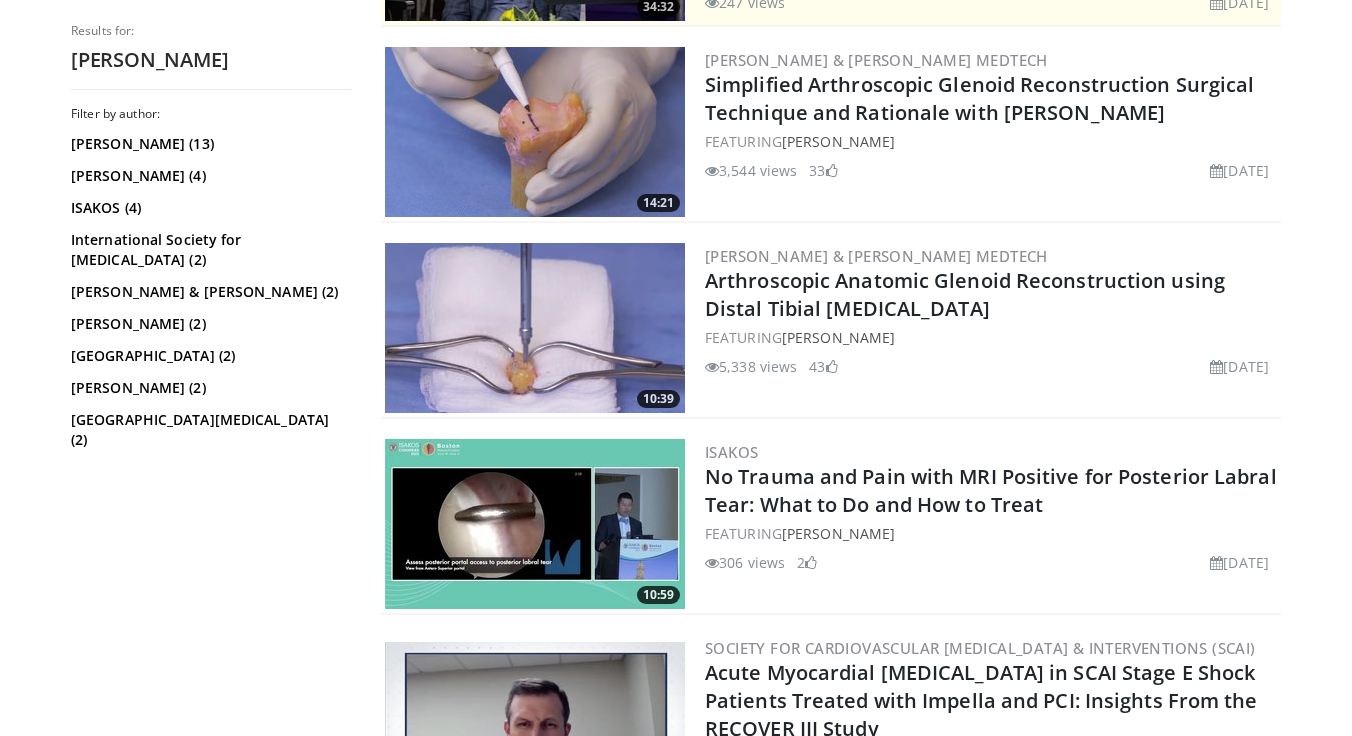 scroll, scrollTop: 0, scrollLeft: 0, axis: both 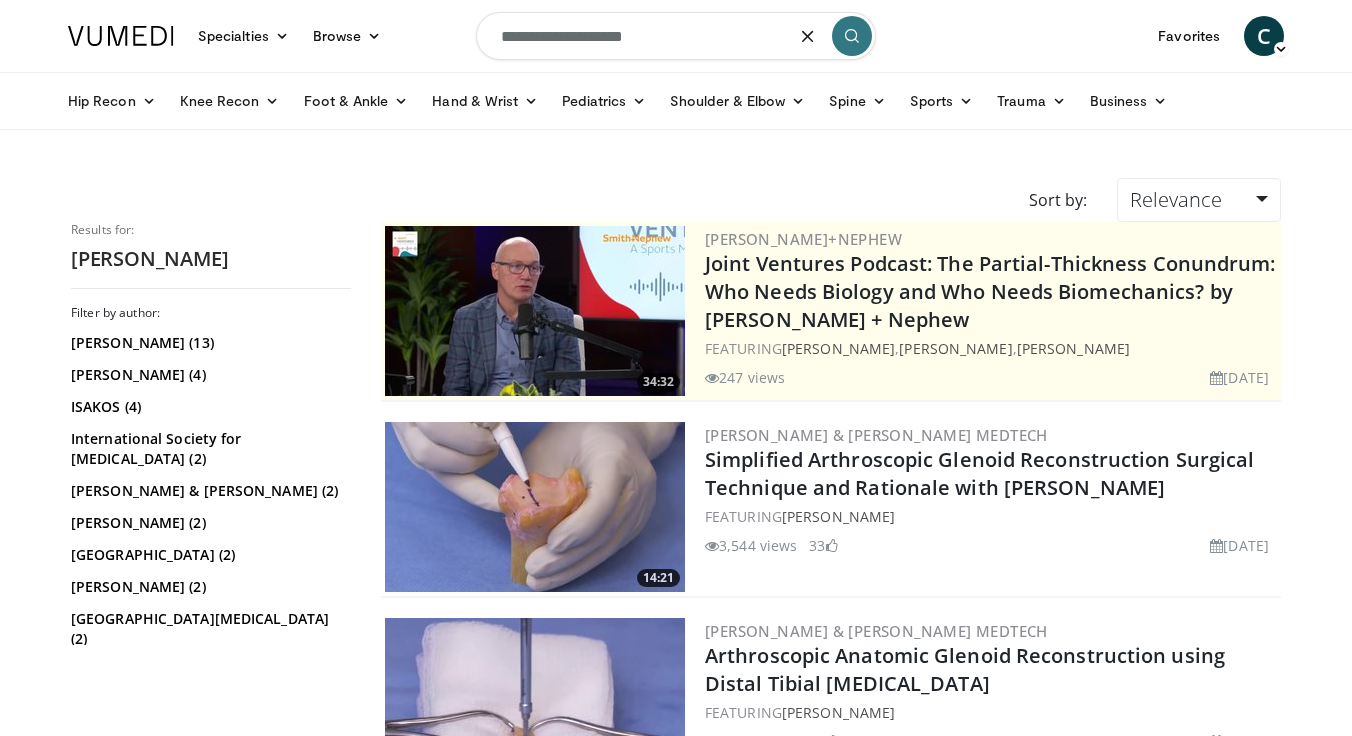 drag, startPoint x: 664, startPoint y: 39, endPoint x: 601, endPoint y: 39, distance: 63 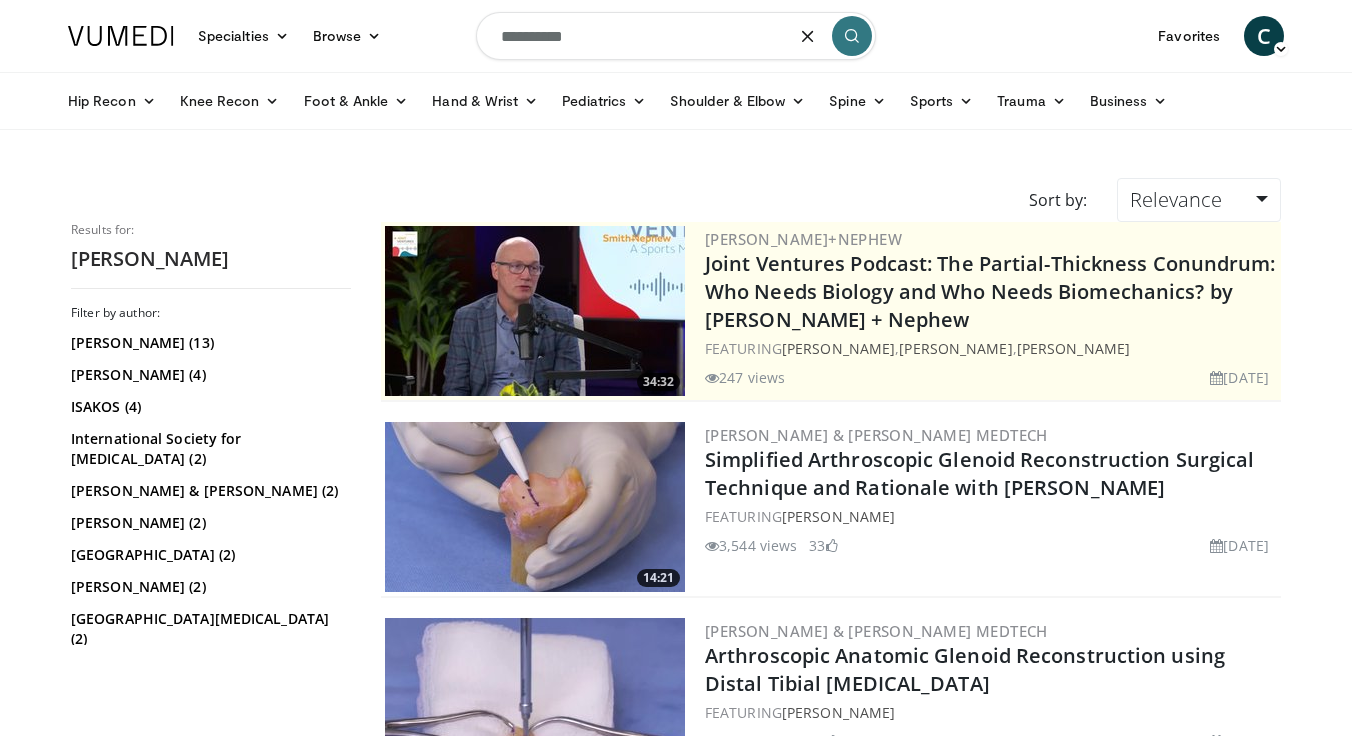 type on "*********" 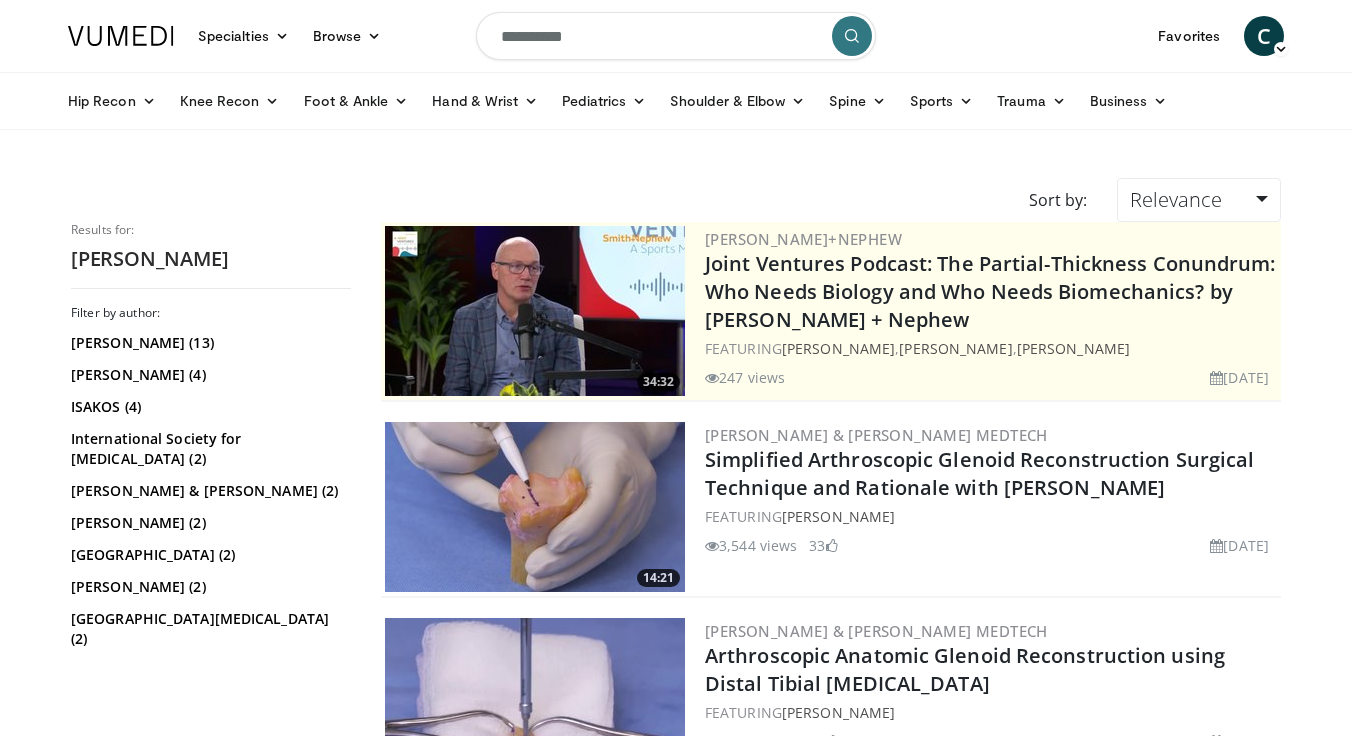scroll, scrollTop: 0, scrollLeft: 0, axis: both 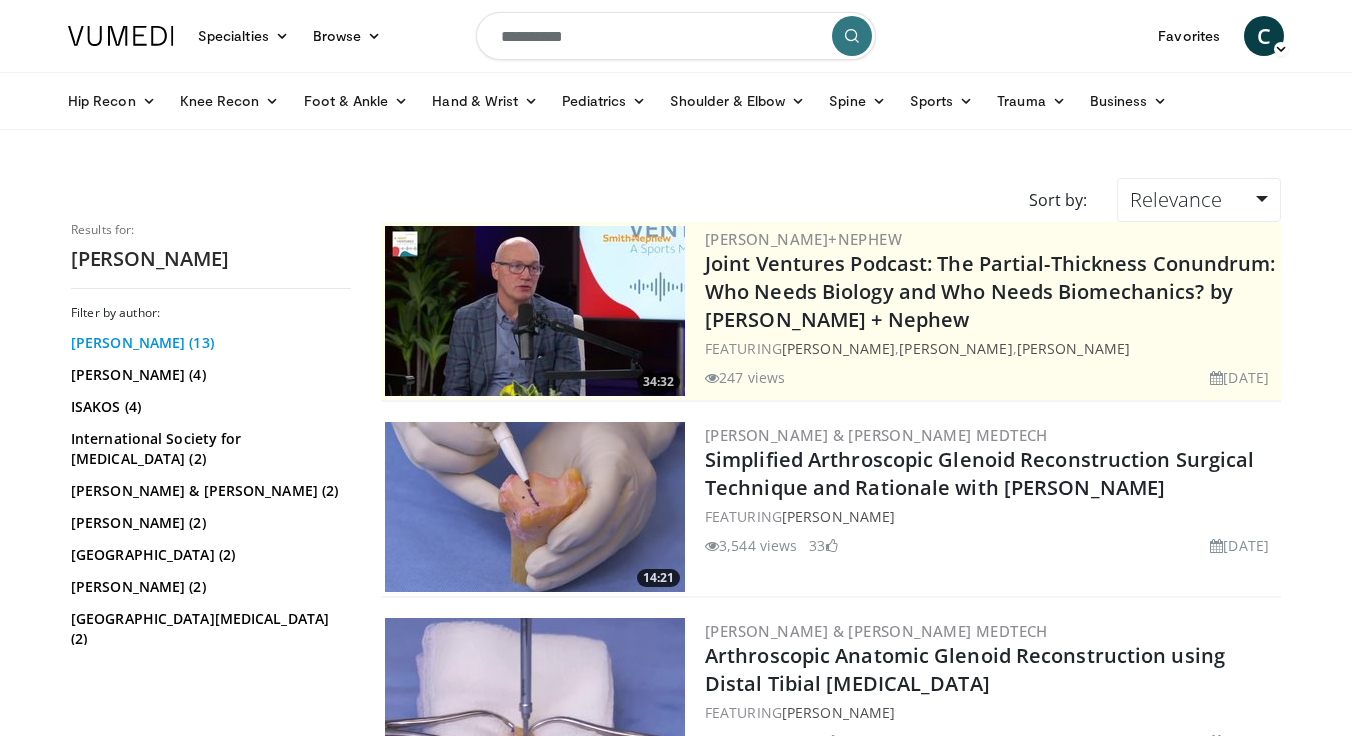 click on "Ivan Wong (13)" at bounding box center [208, 343] 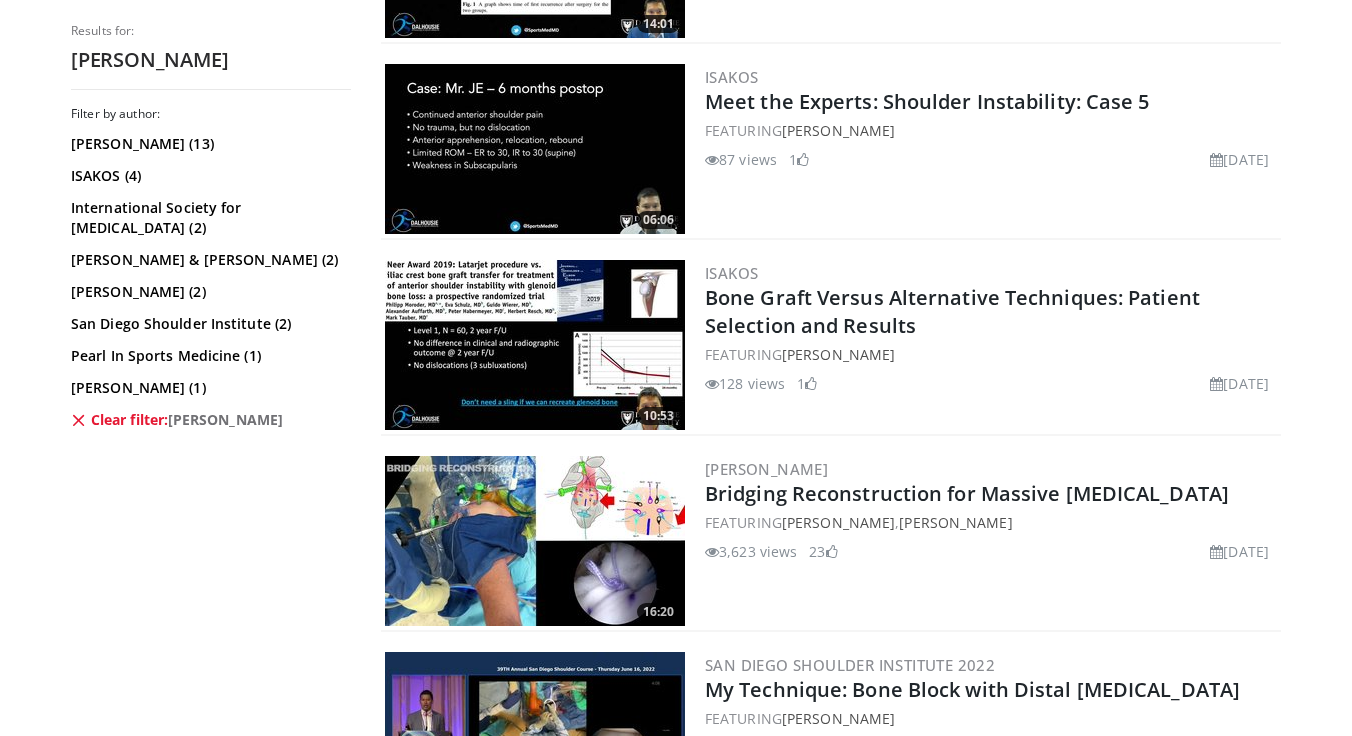 scroll, scrollTop: 1249, scrollLeft: 0, axis: vertical 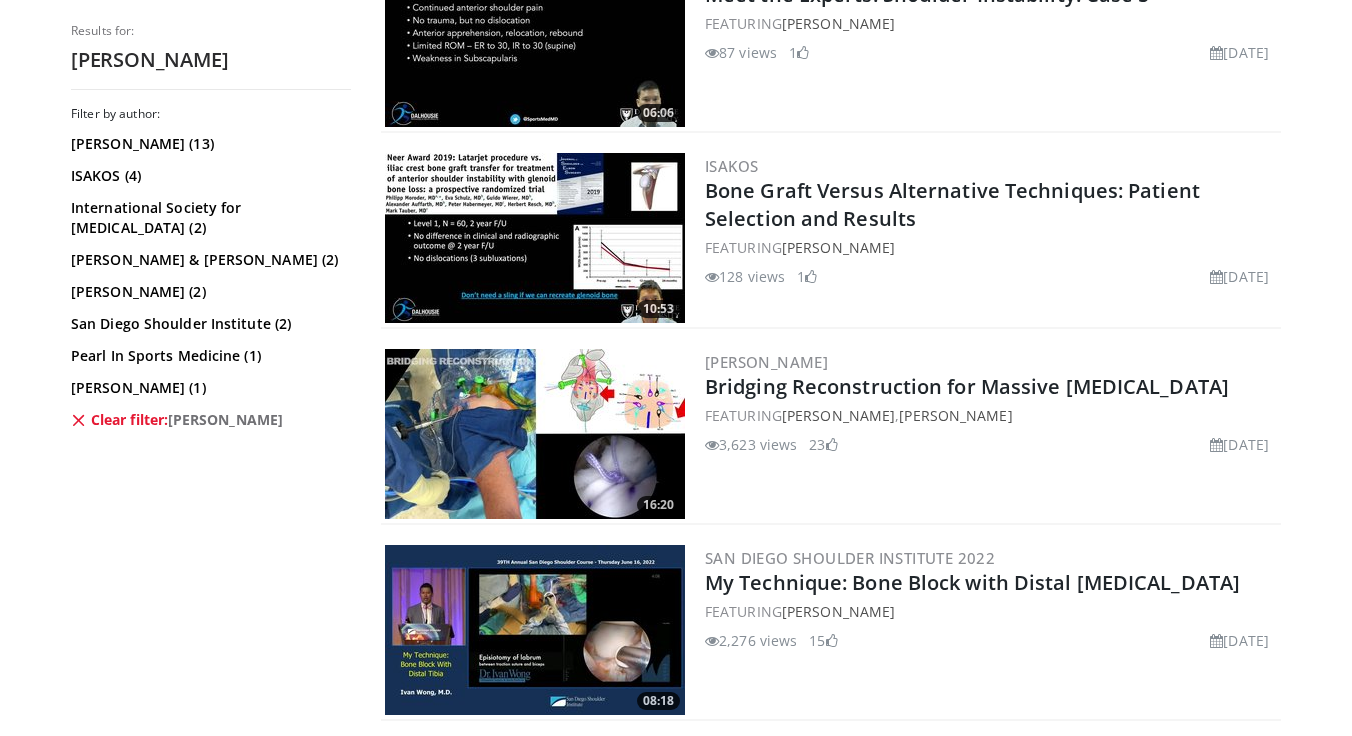 click at bounding box center (535, 434) 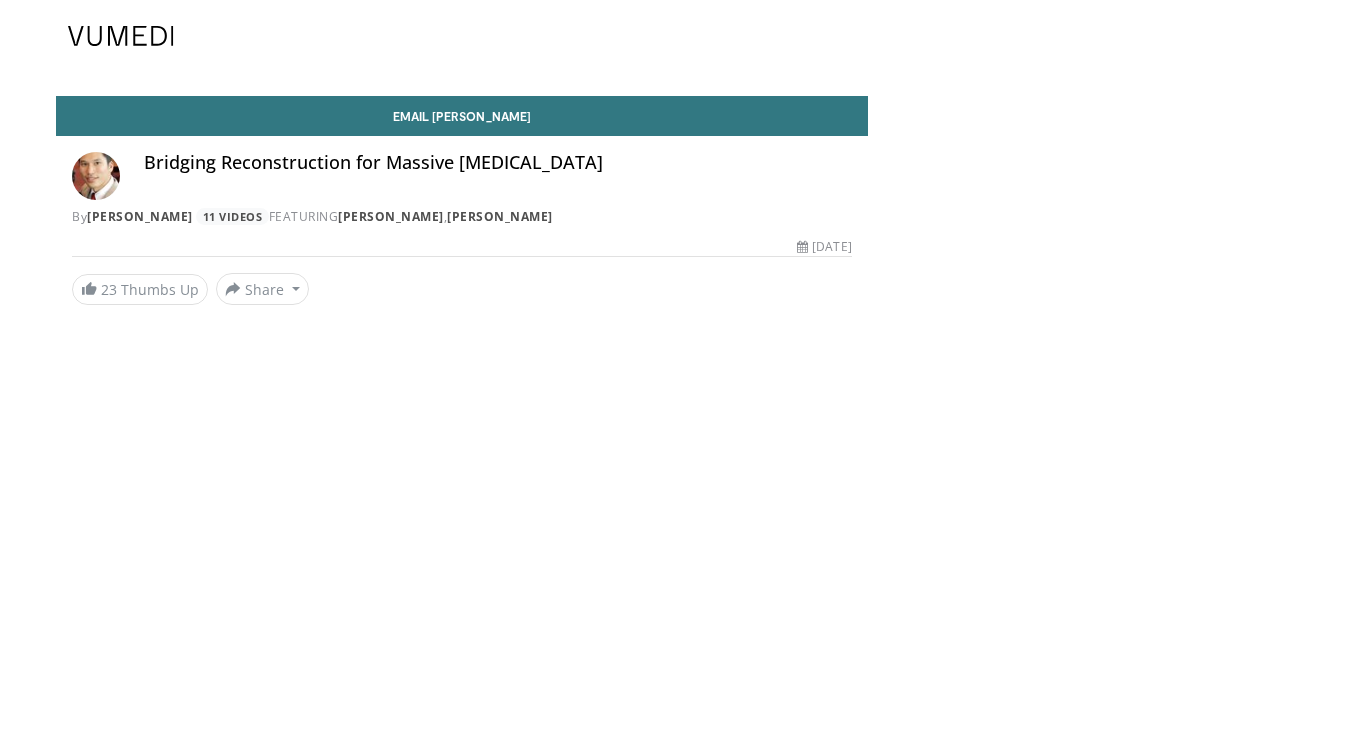 scroll, scrollTop: 0, scrollLeft: 0, axis: both 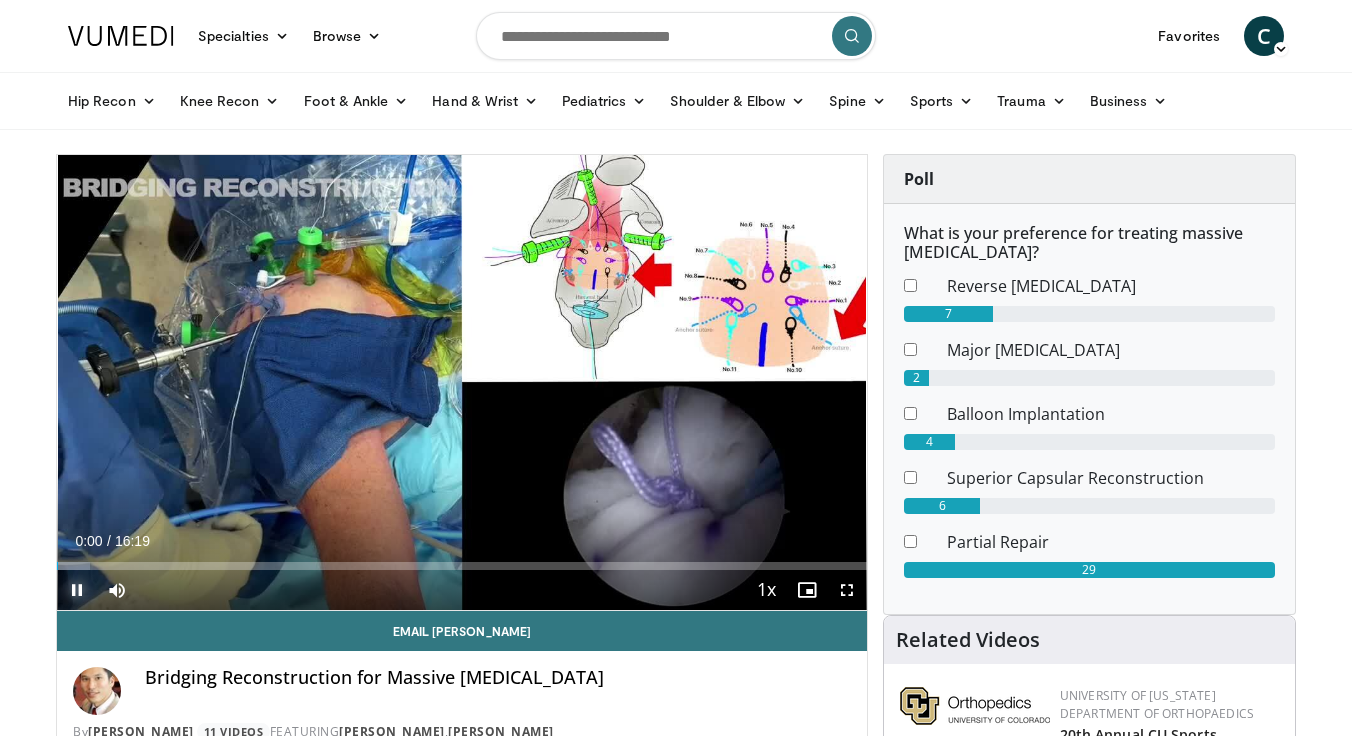 click at bounding box center [77, 590] 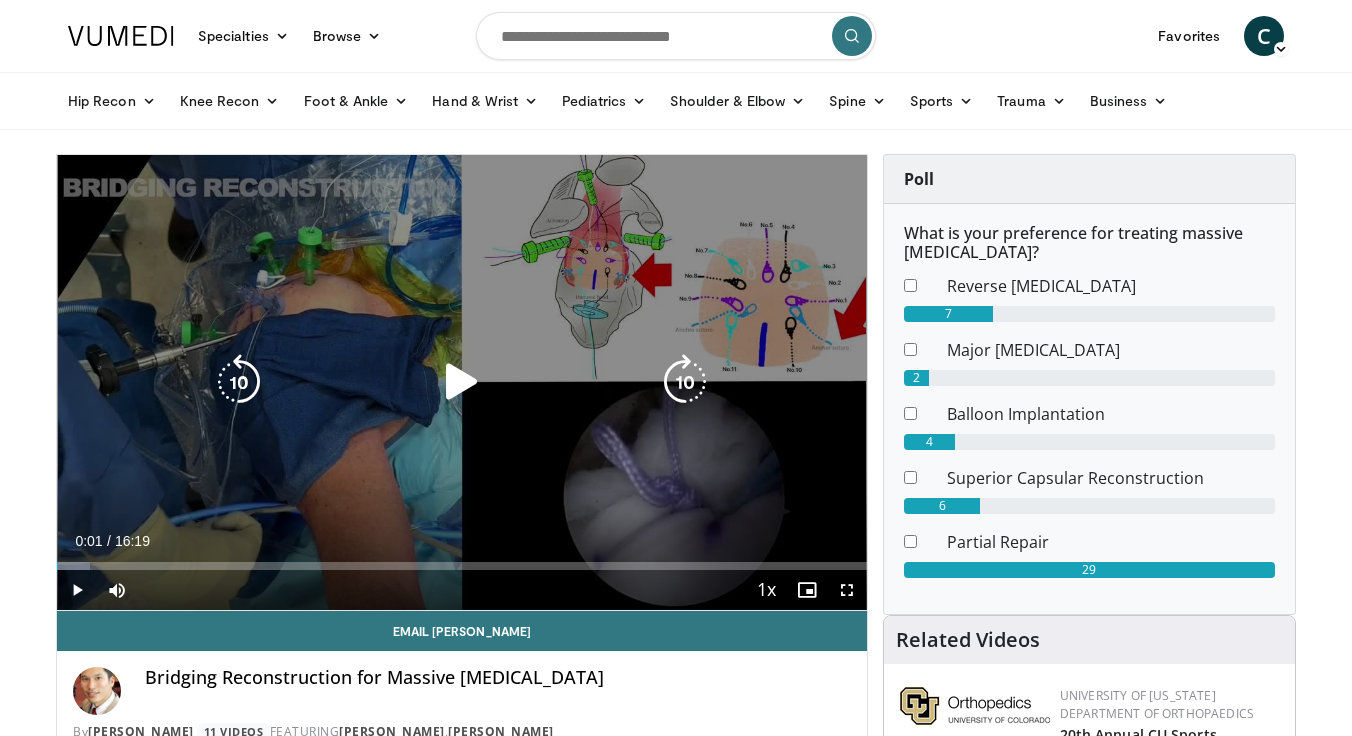 click at bounding box center [462, 382] 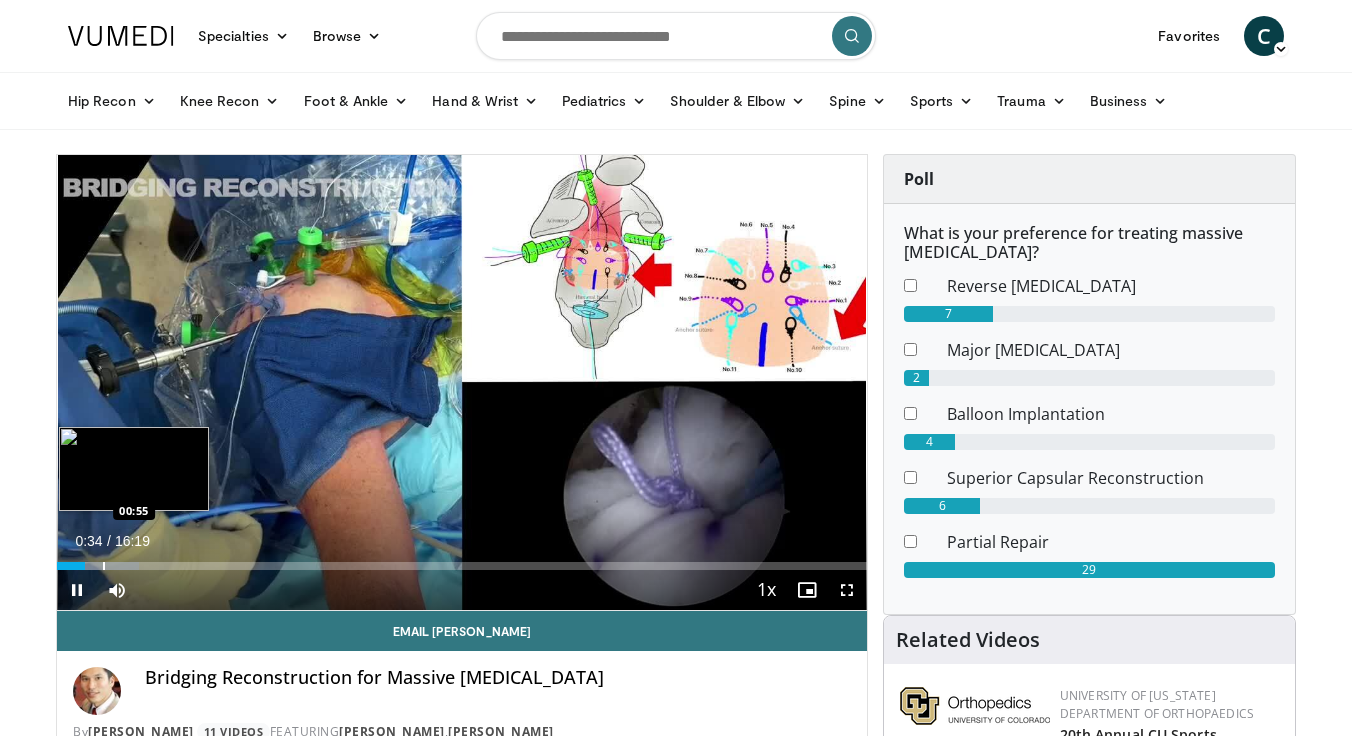 click at bounding box center (104, 566) 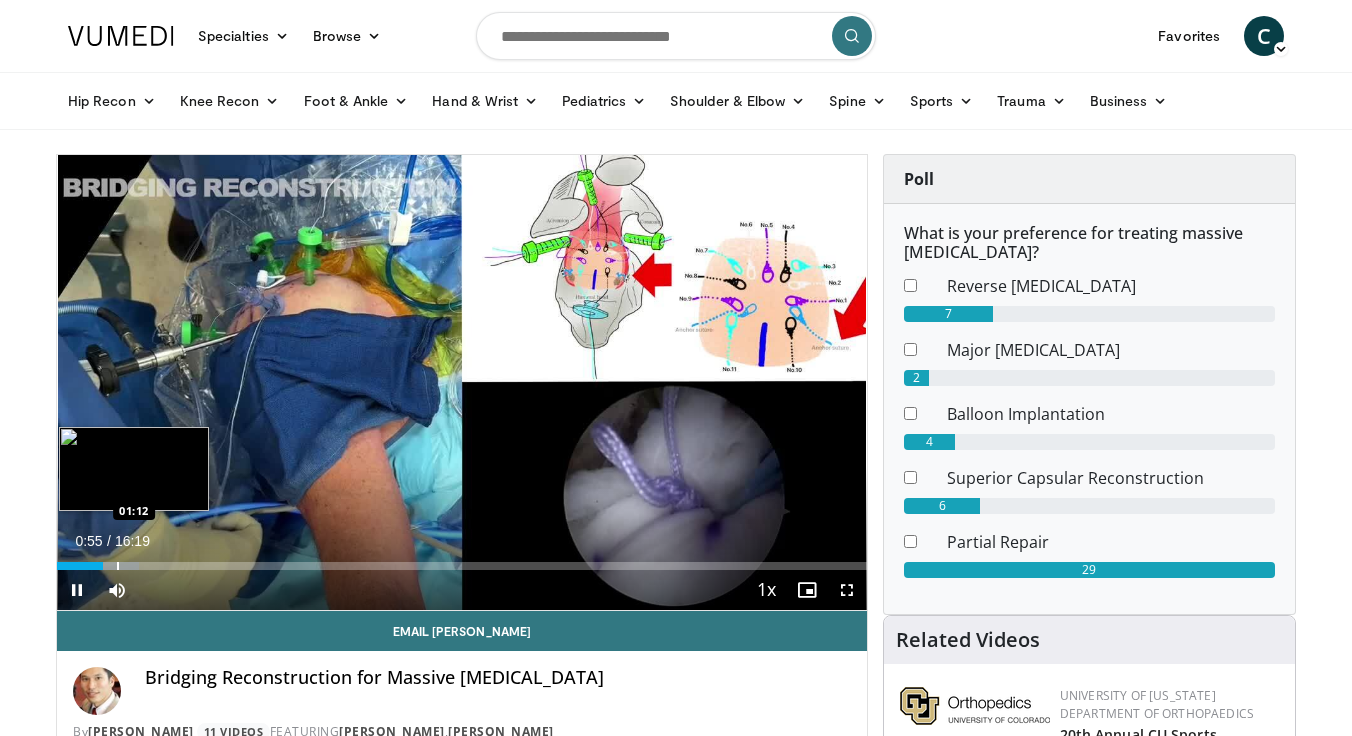 click at bounding box center [118, 566] 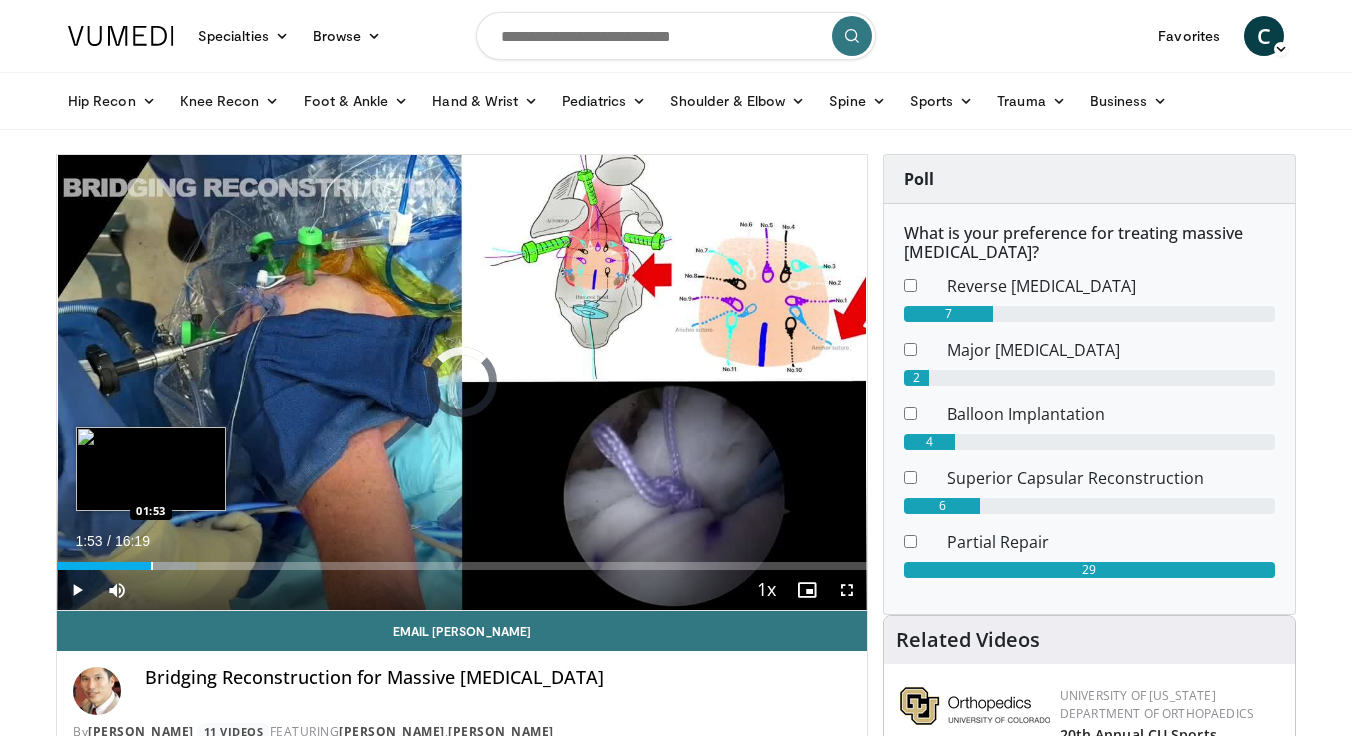 click at bounding box center [152, 566] 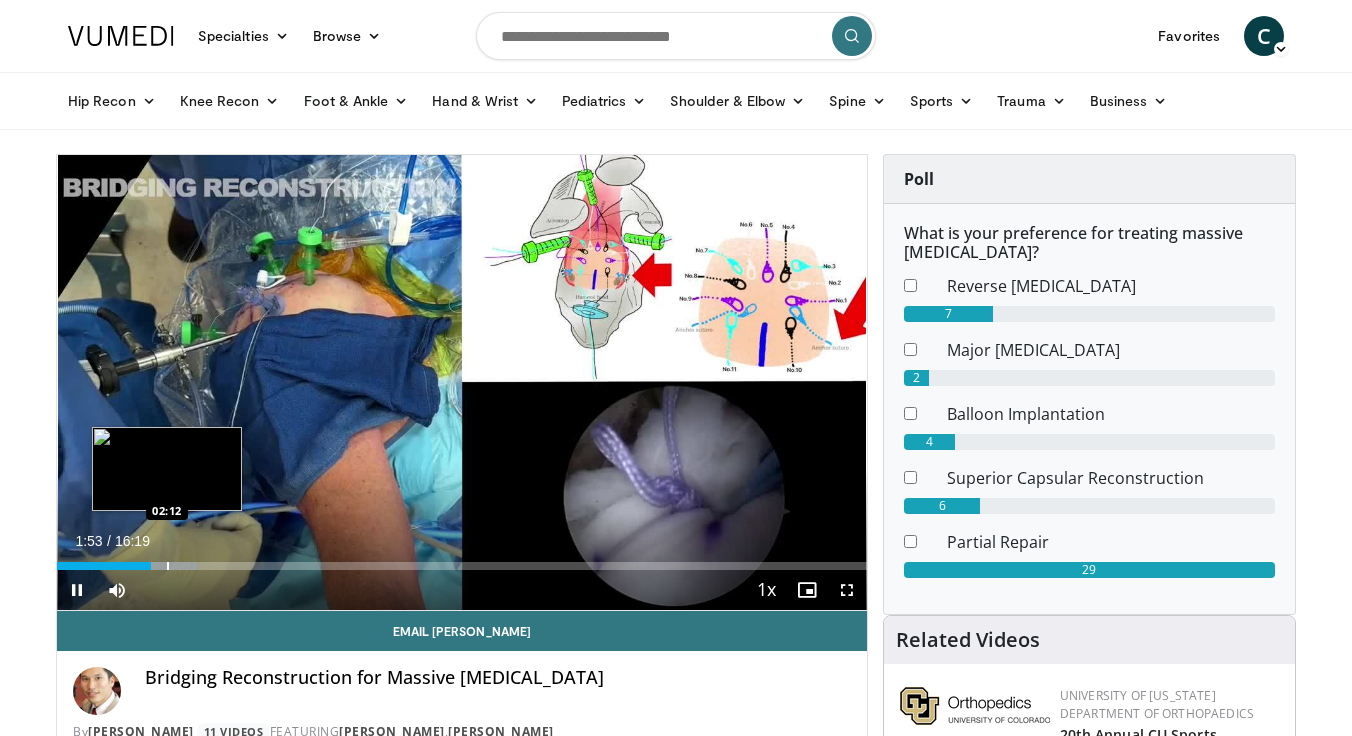 click at bounding box center [168, 566] 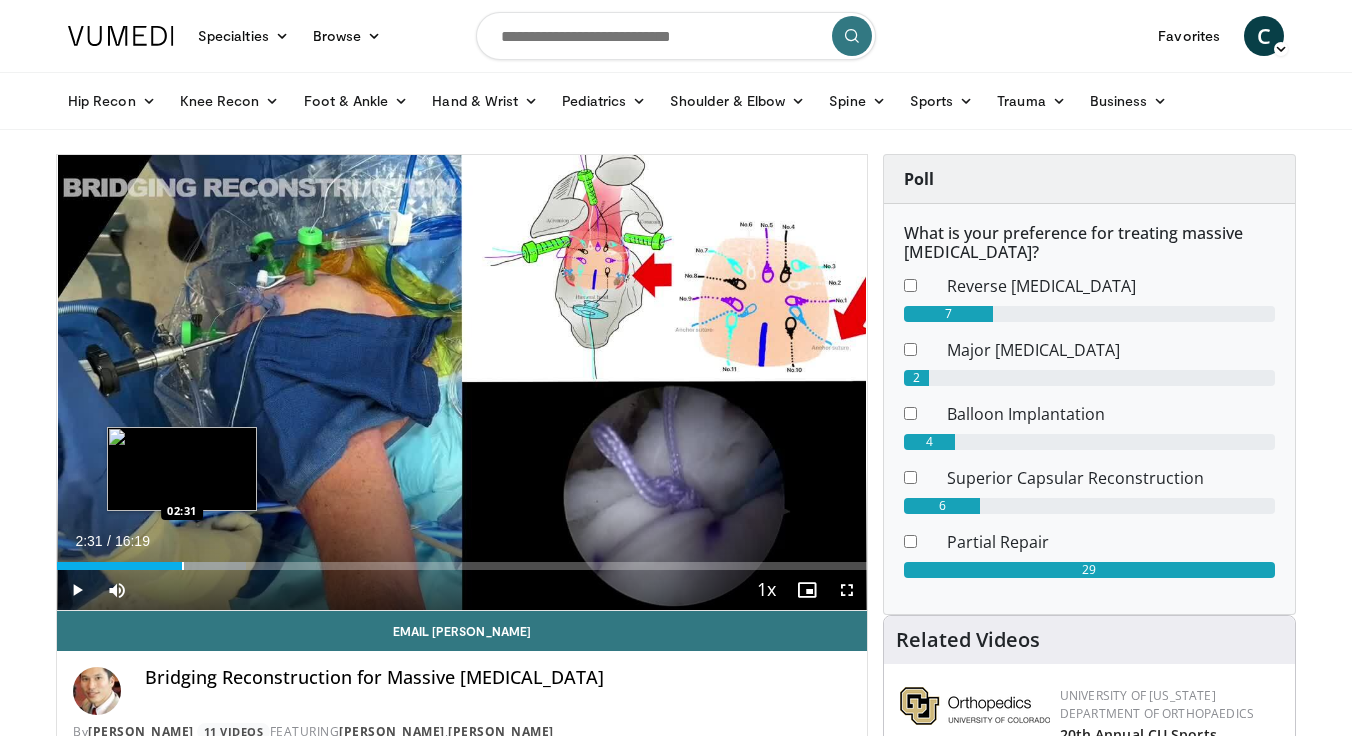 click at bounding box center (183, 566) 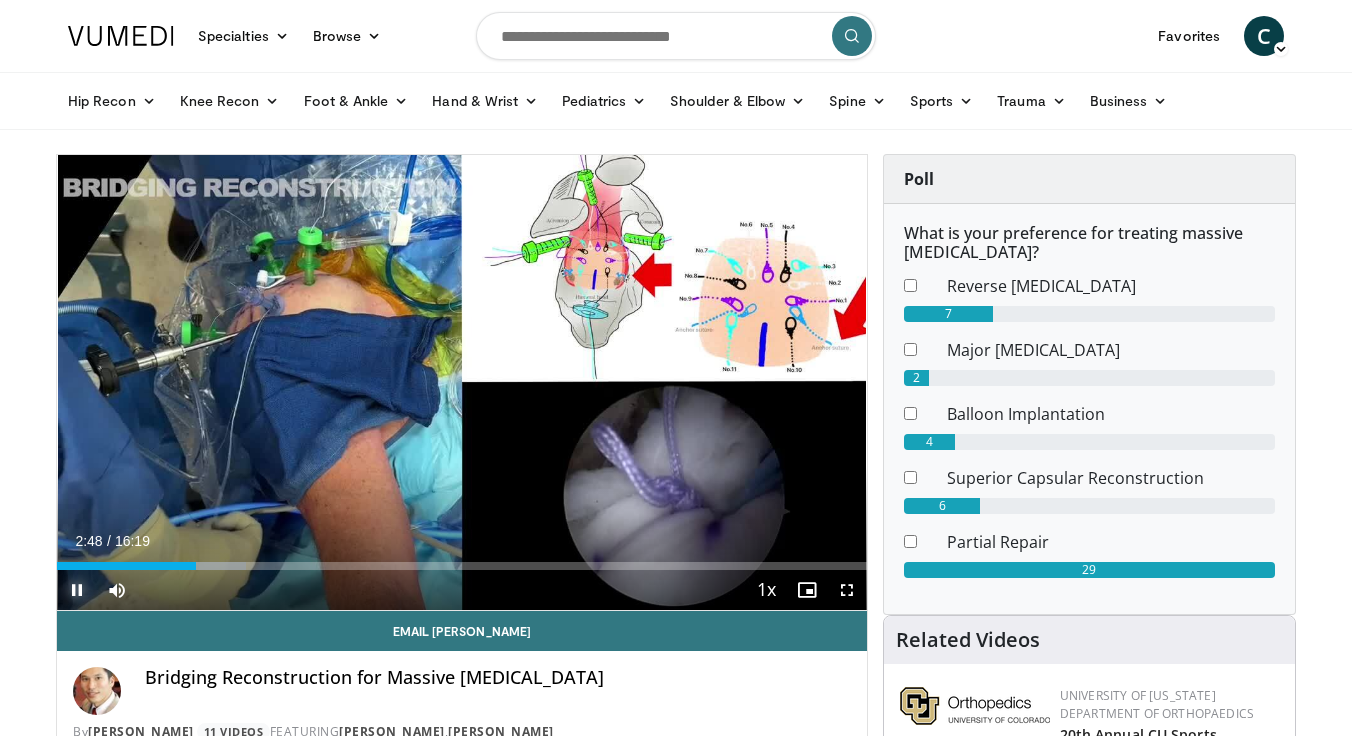 click at bounding box center (77, 590) 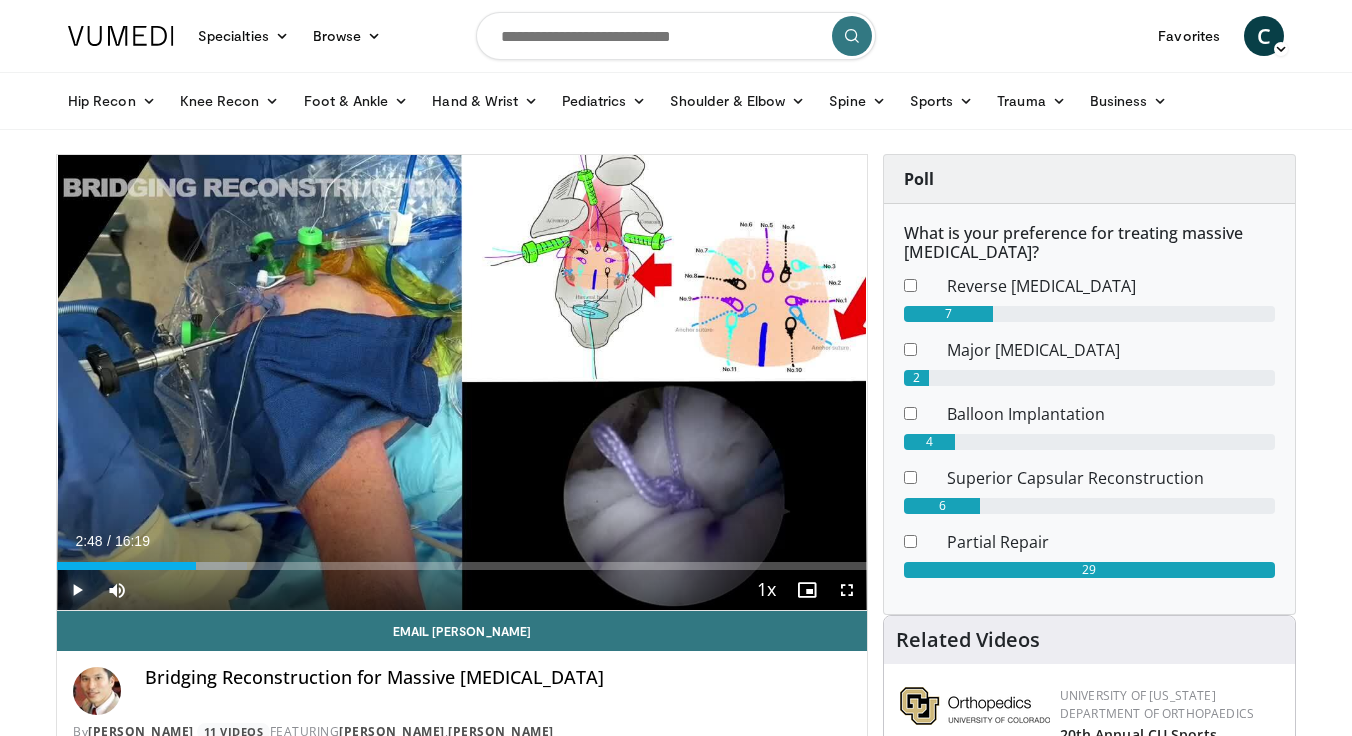 click at bounding box center [77, 590] 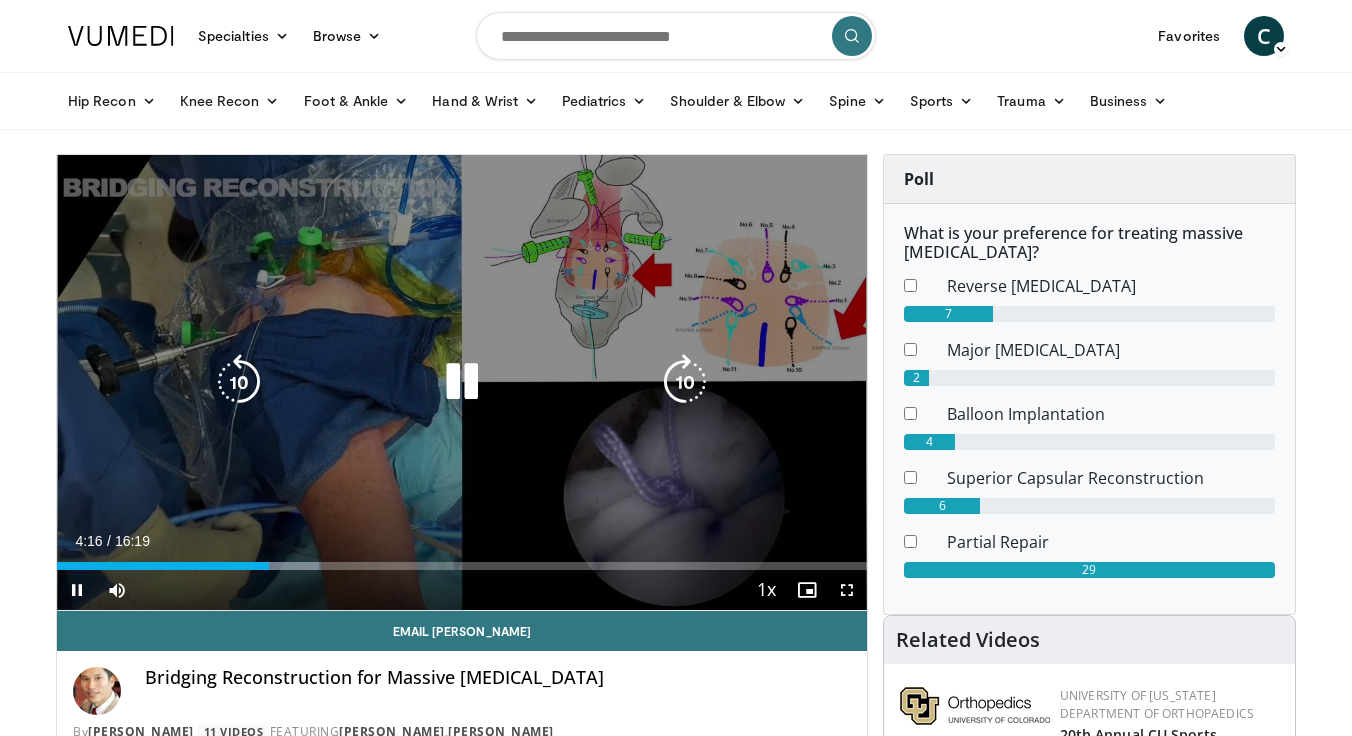 click on "10 seconds
Tap to unmute" at bounding box center [462, 382] 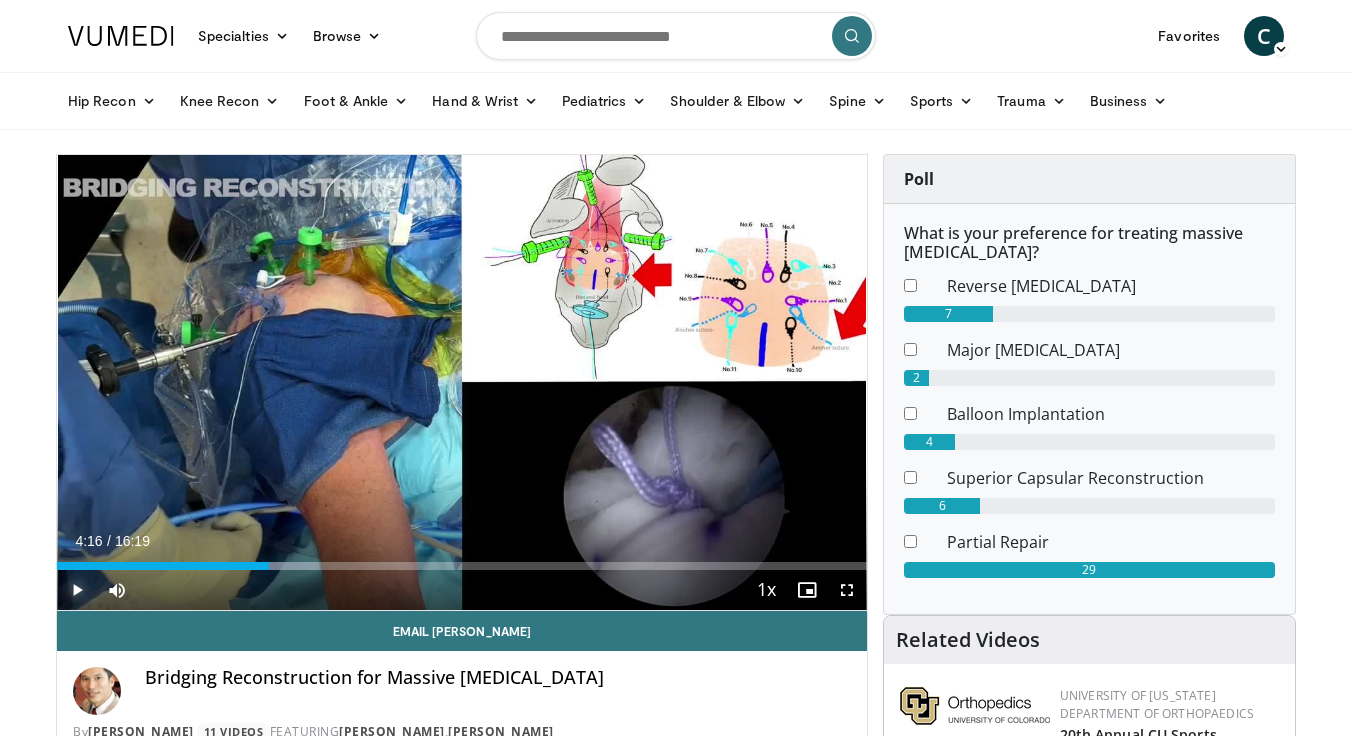 click at bounding box center (77, 590) 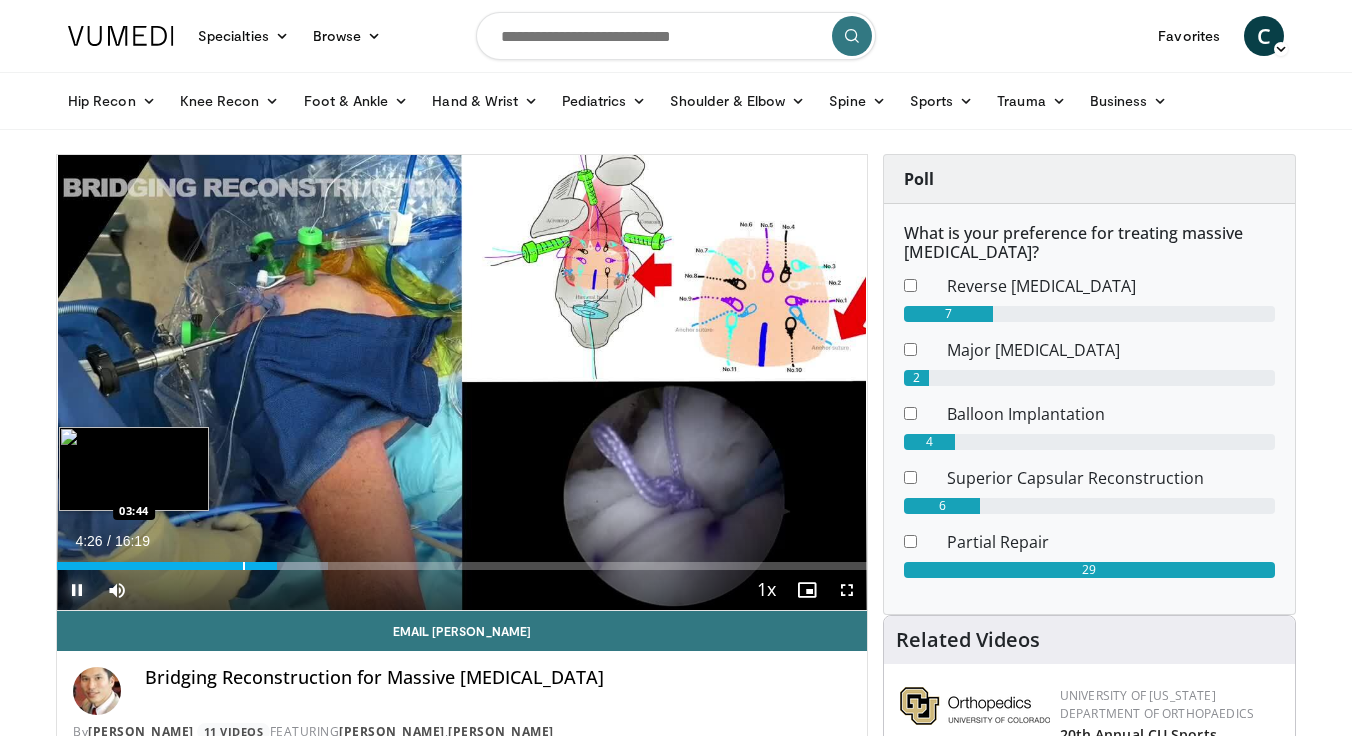 click at bounding box center (244, 566) 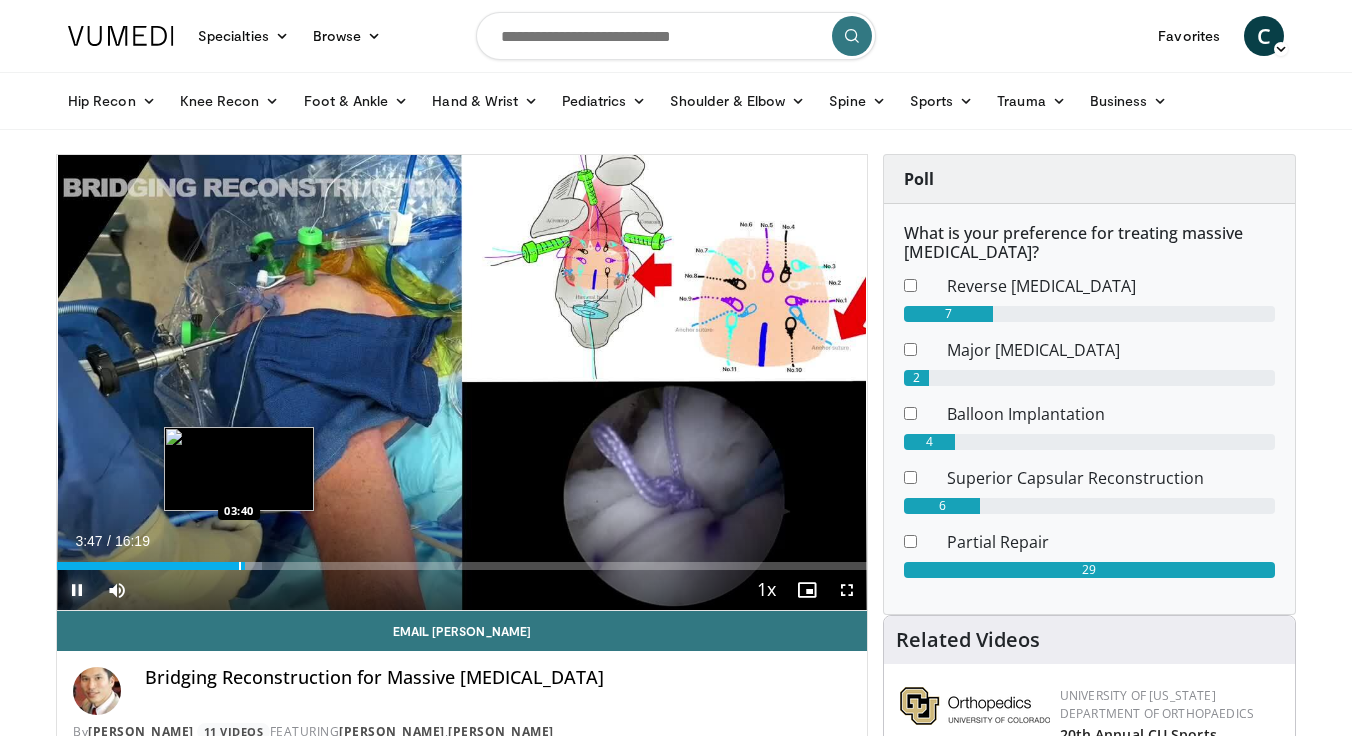 click at bounding box center (240, 566) 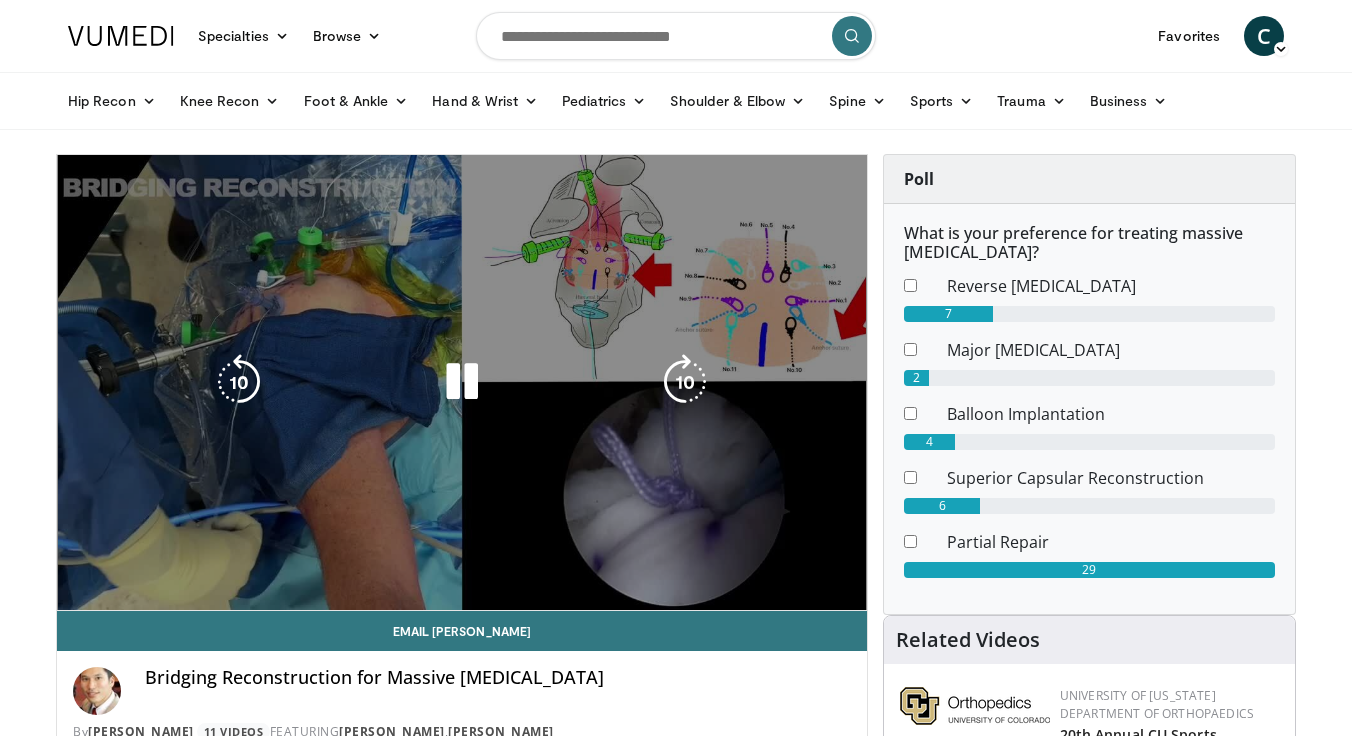 click on "10 seconds
Tap to unmute" at bounding box center (462, 382) 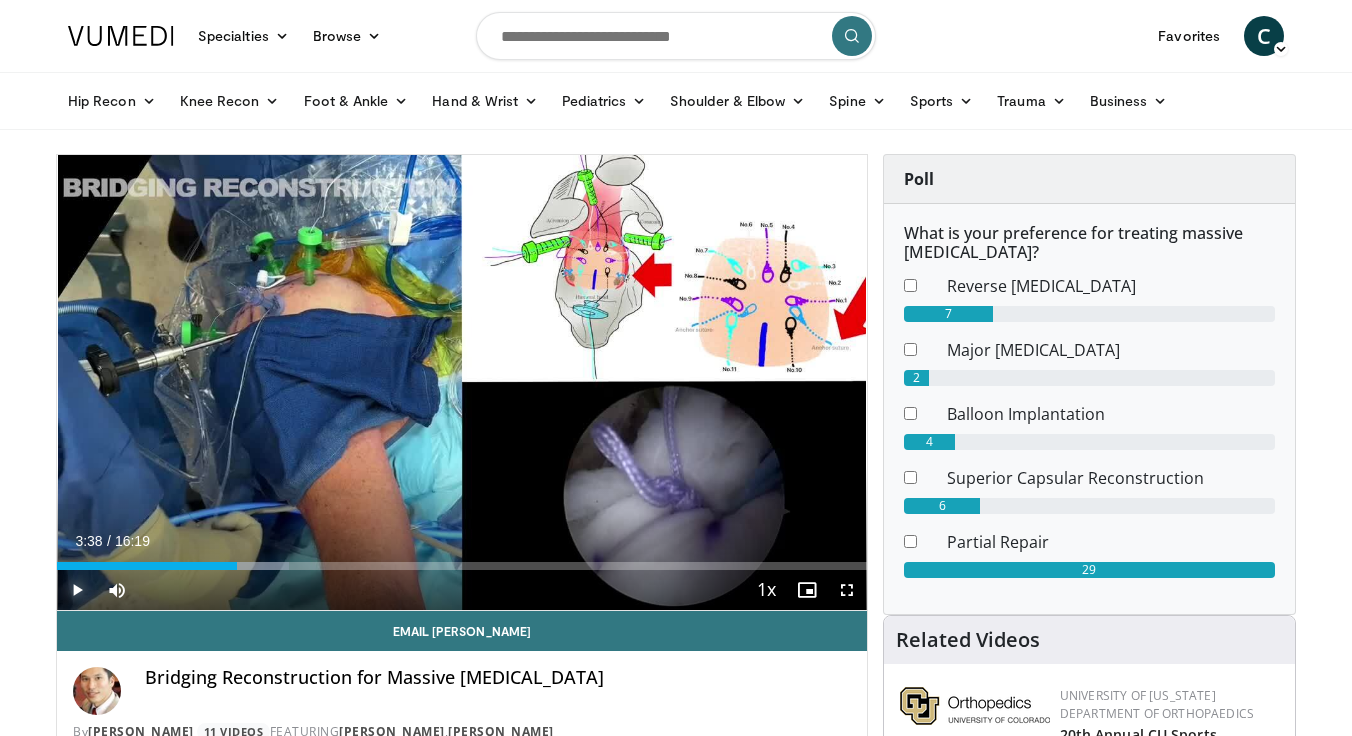 click at bounding box center [77, 590] 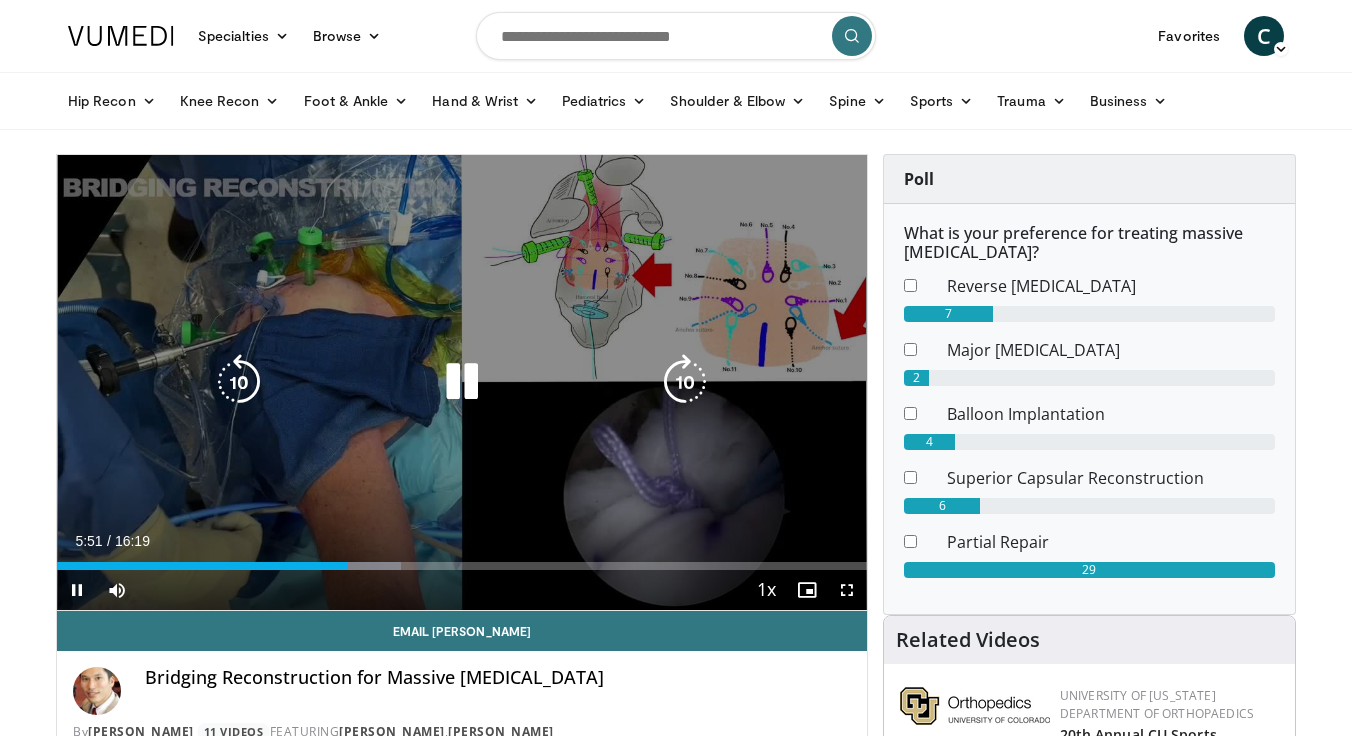 click on "10 seconds
Tap to unmute" at bounding box center [462, 382] 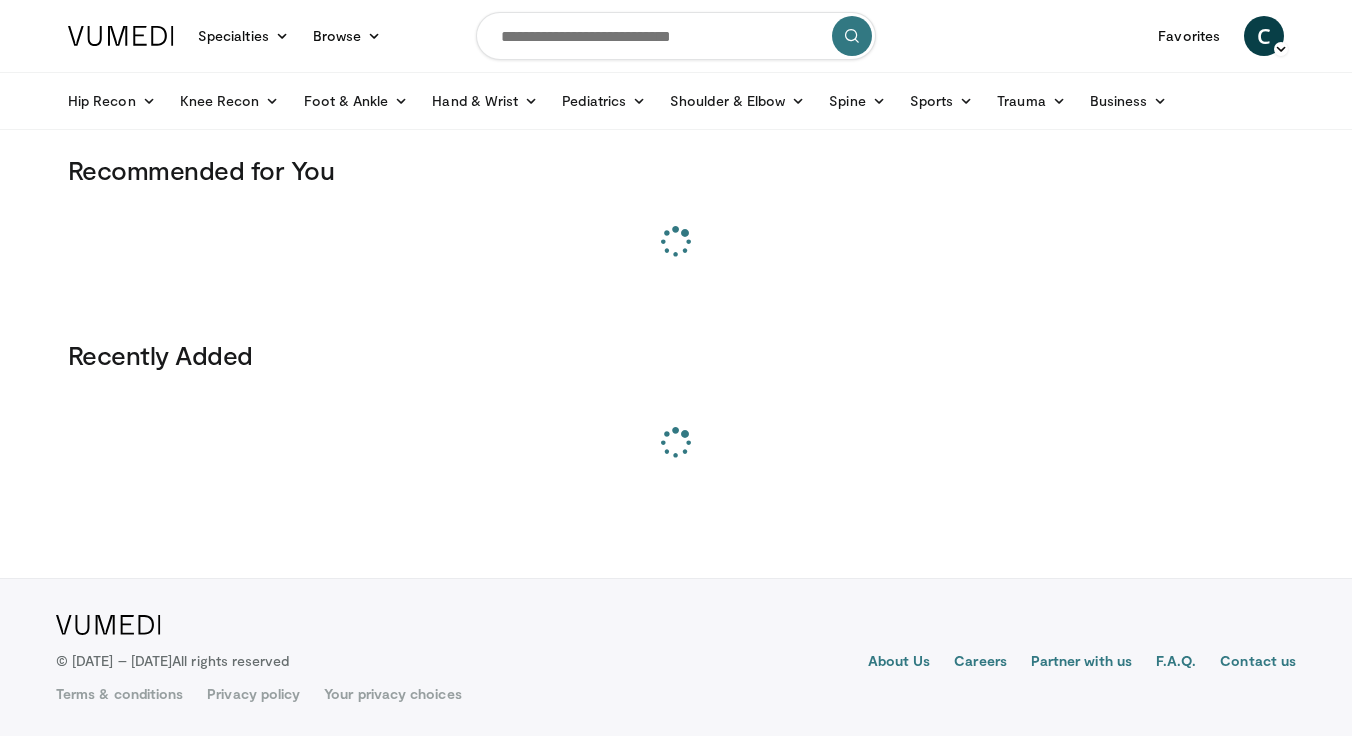 scroll, scrollTop: 0, scrollLeft: 0, axis: both 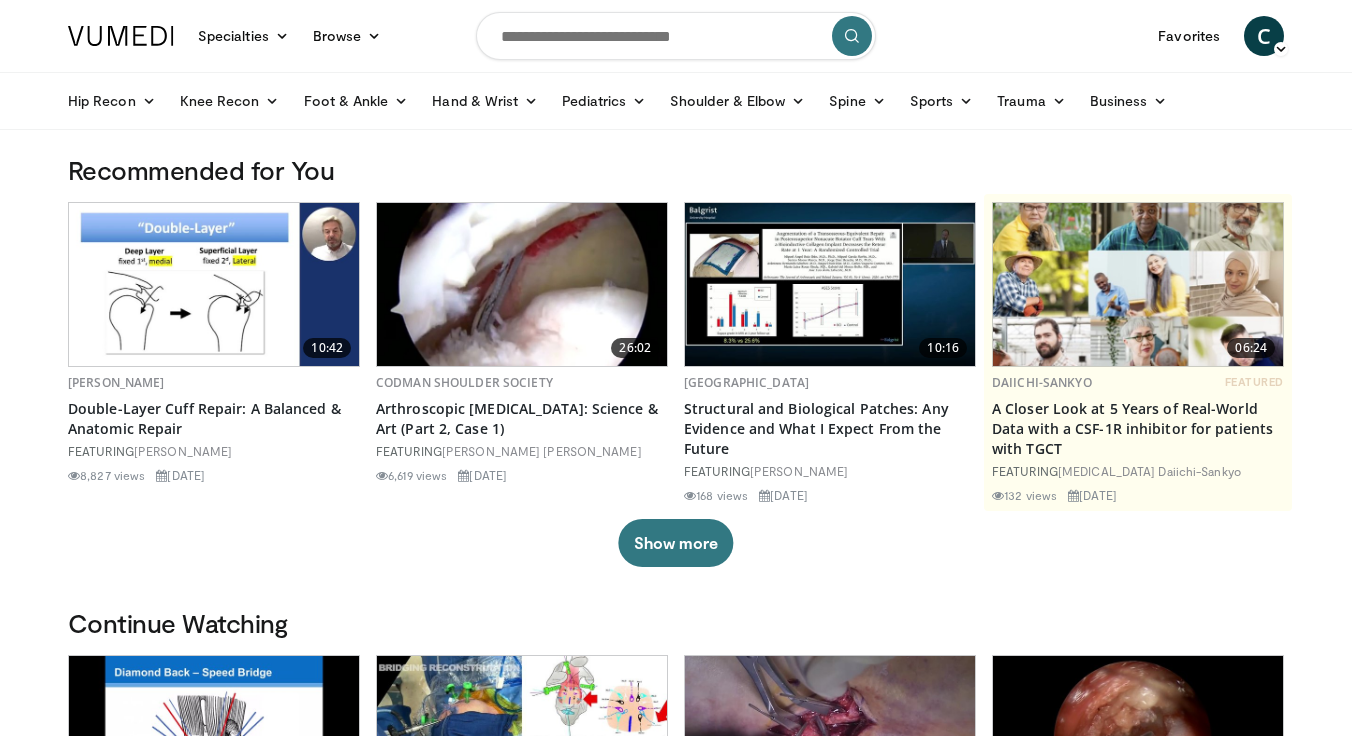 click at bounding box center (676, 36) 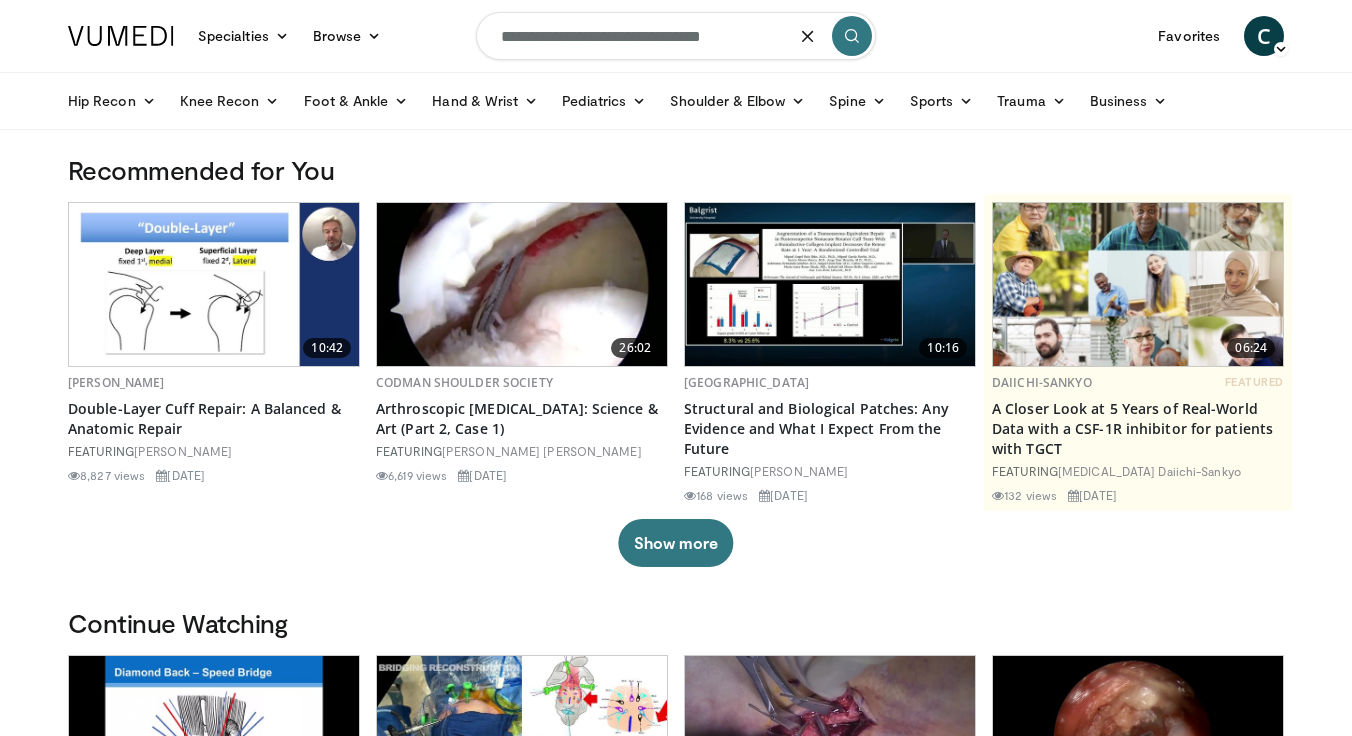 type on "**********" 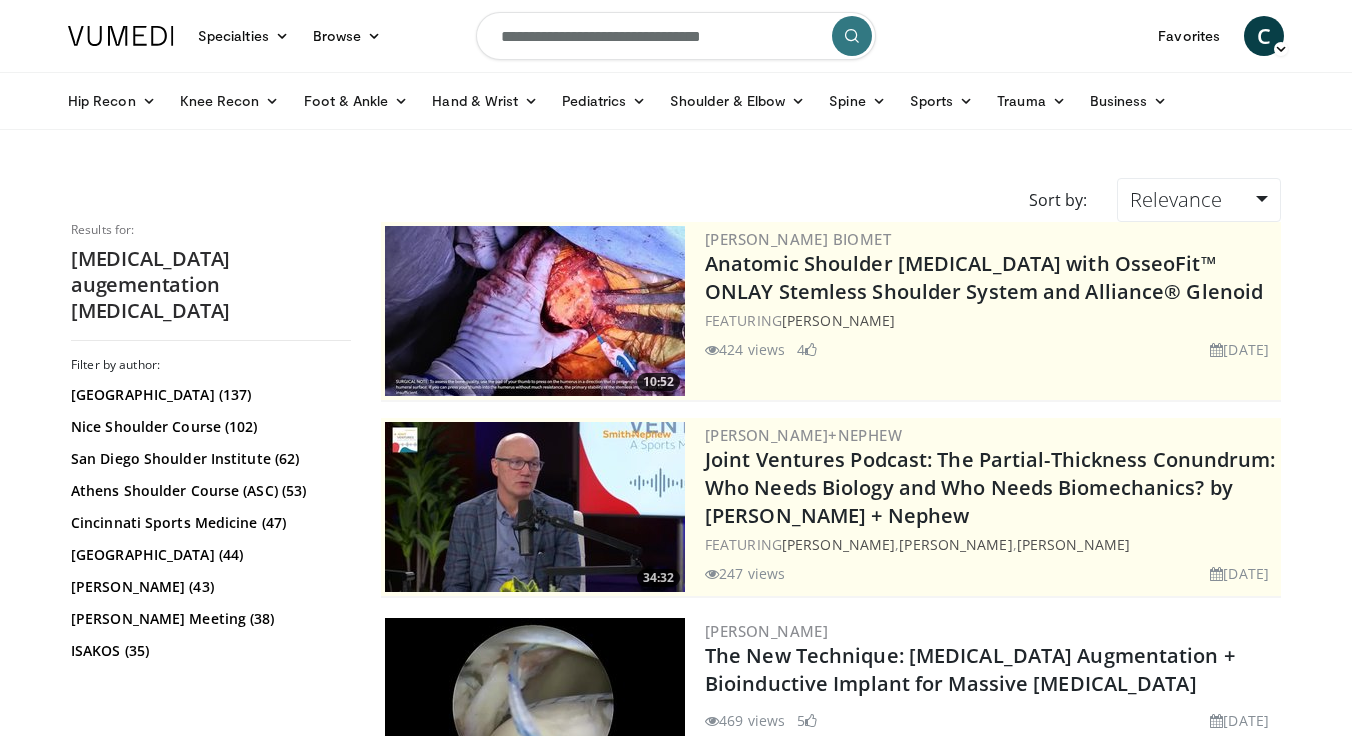 scroll, scrollTop: 0, scrollLeft: 0, axis: both 